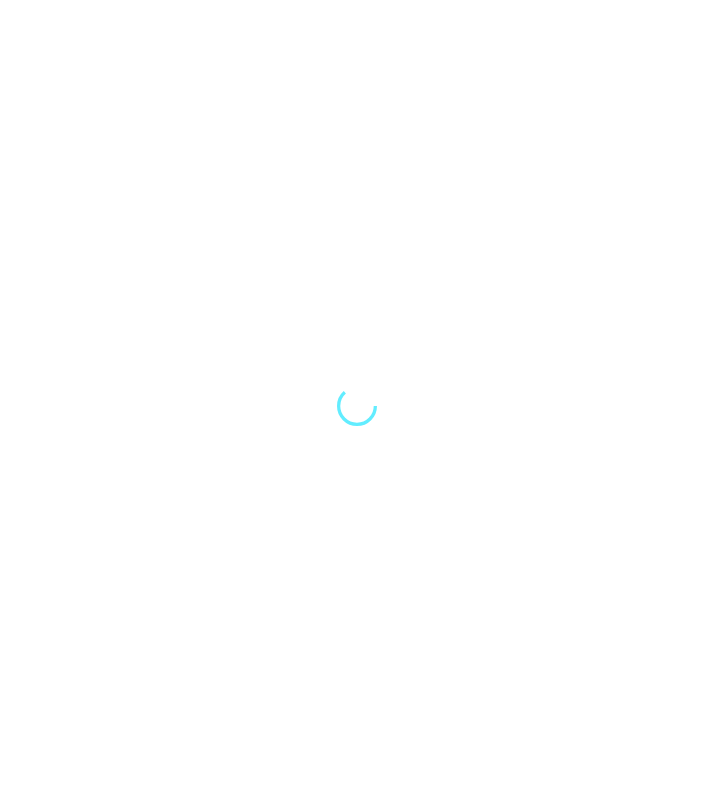 scroll, scrollTop: 0, scrollLeft: 0, axis: both 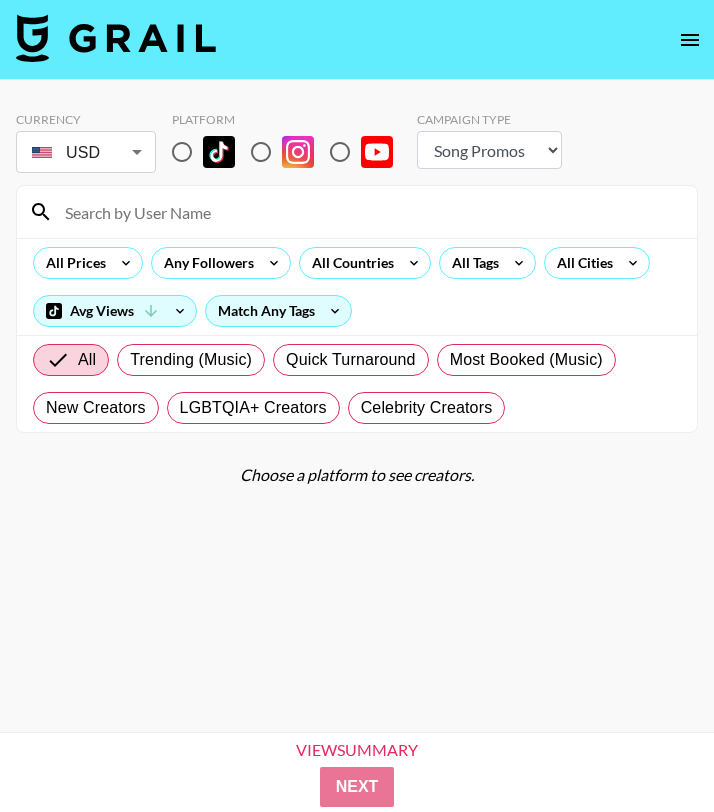click at bounding box center [261, 152] 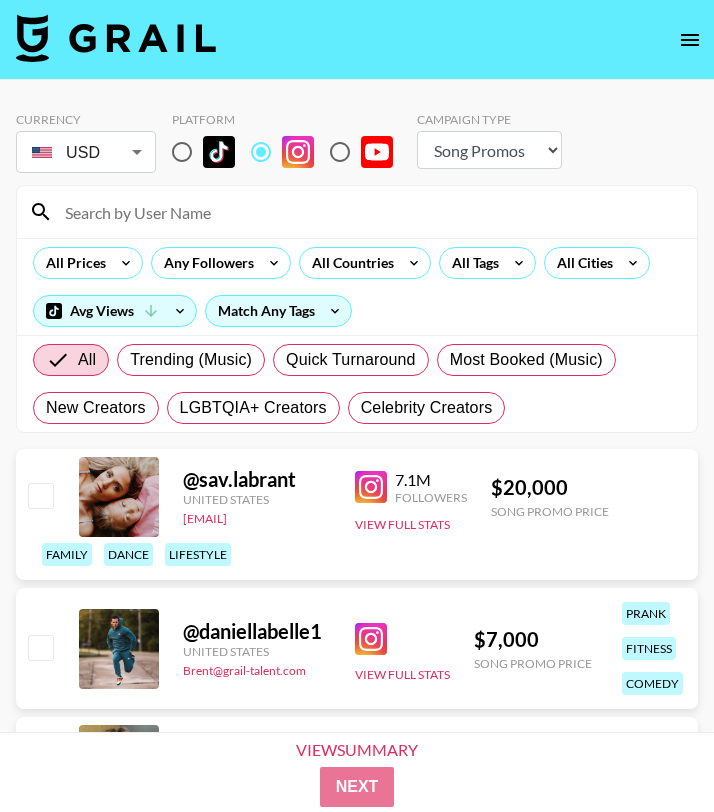 click at bounding box center [369, 212] 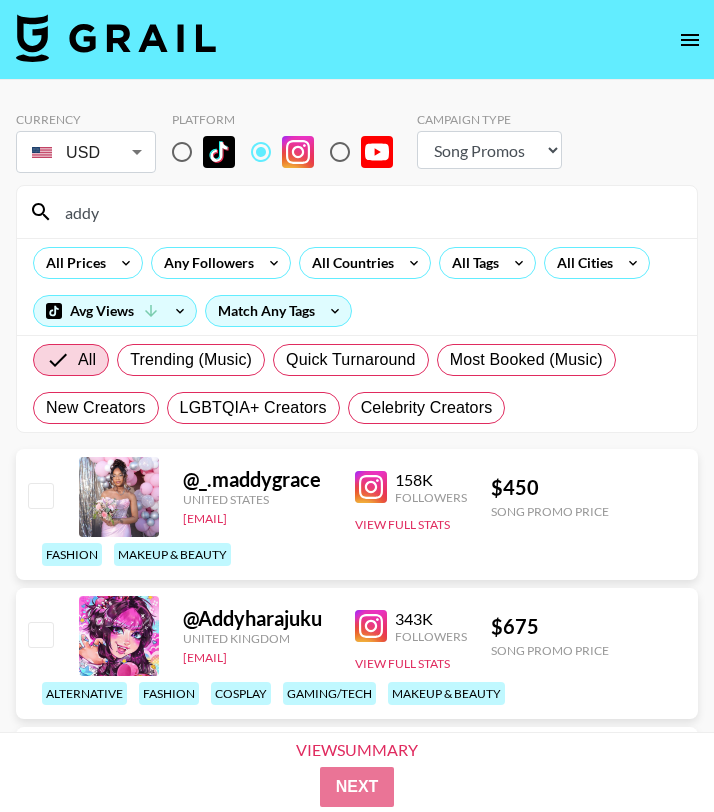 click on "addy" at bounding box center (369, 212) 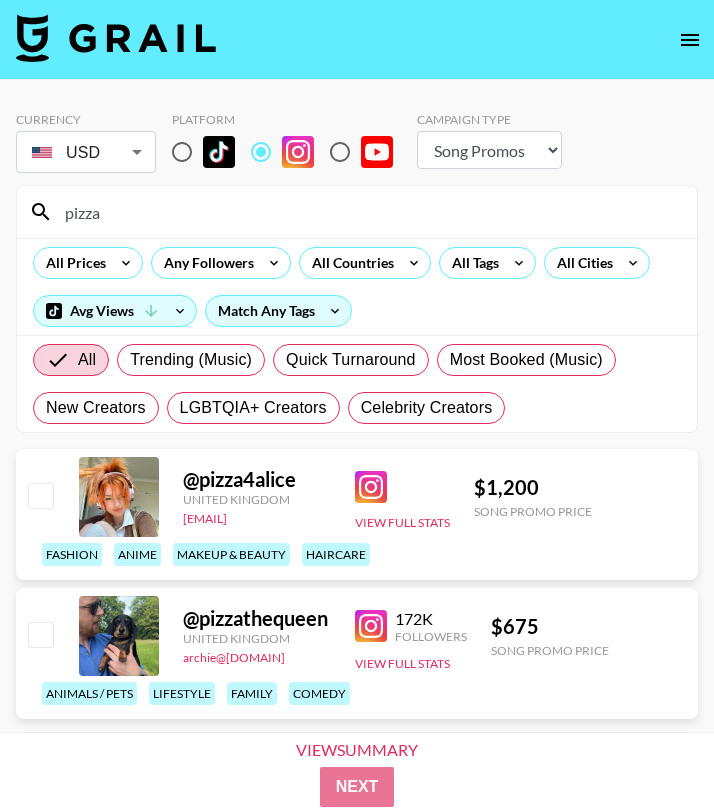 click on "pizza" at bounding box center (369, 212) 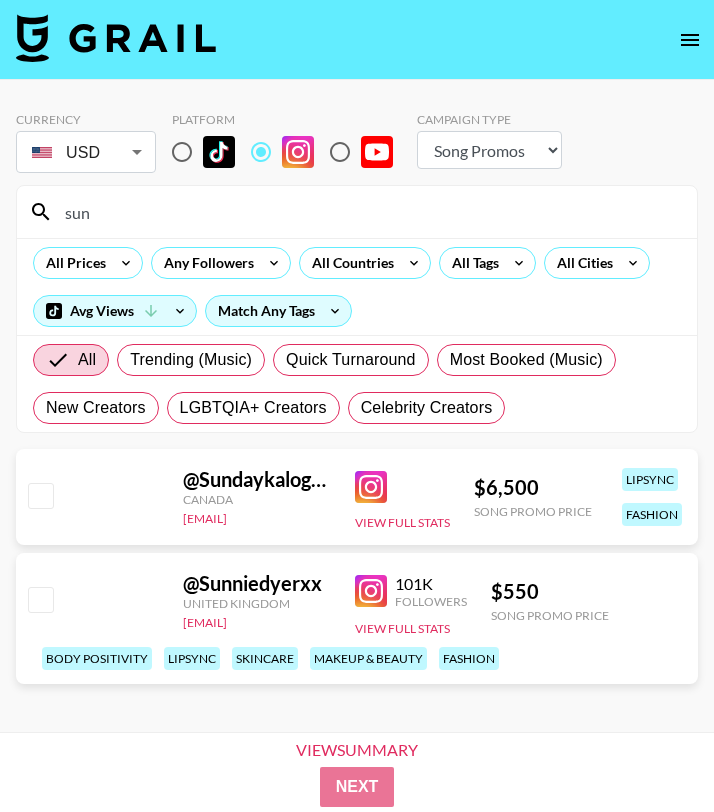 scroll, scrollTop: 64, scrollLeft: 0, axis: vertical 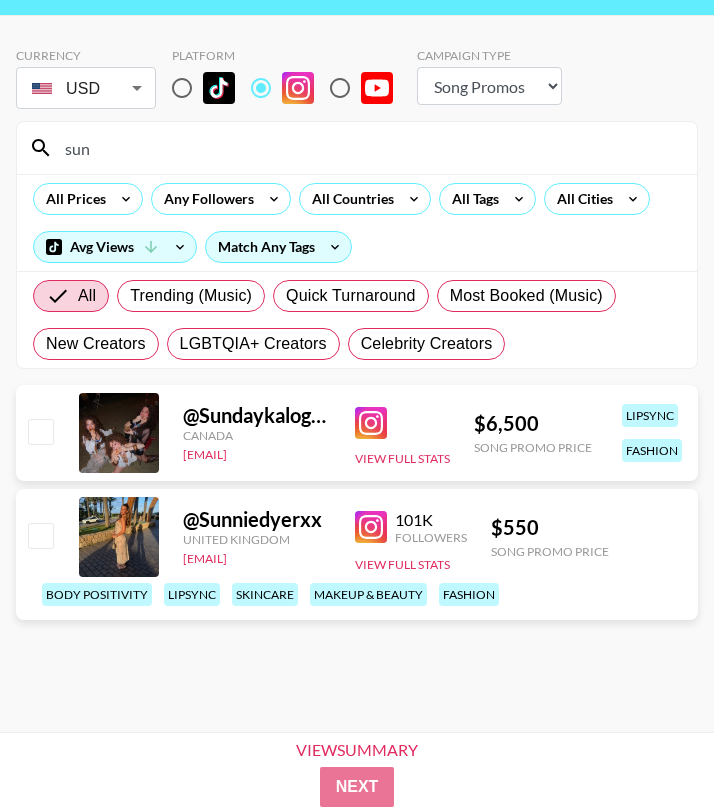 click on "sun" at bounding box center [369, 148] 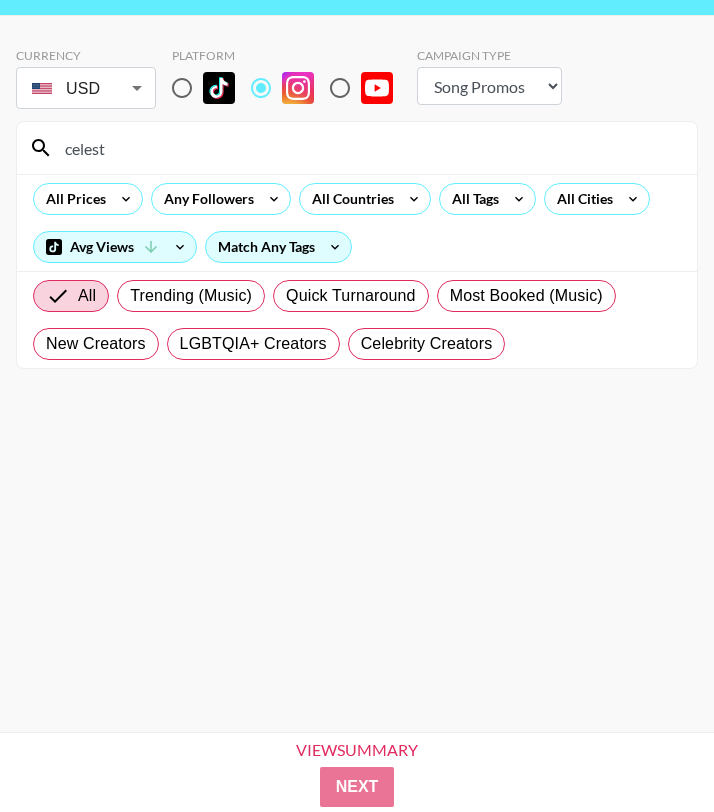 click on "celest" at bounding box center (369, 148) 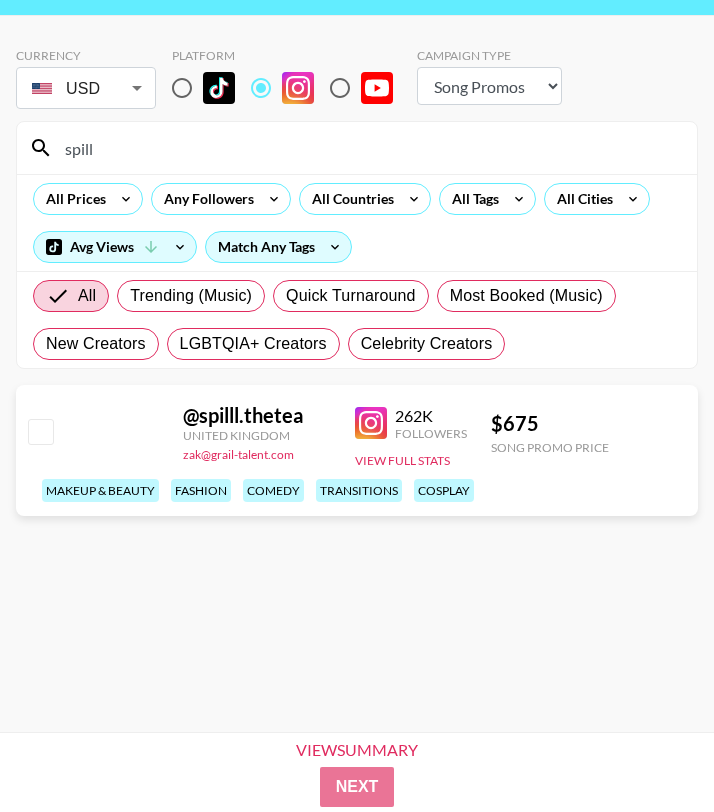 type on "spill" 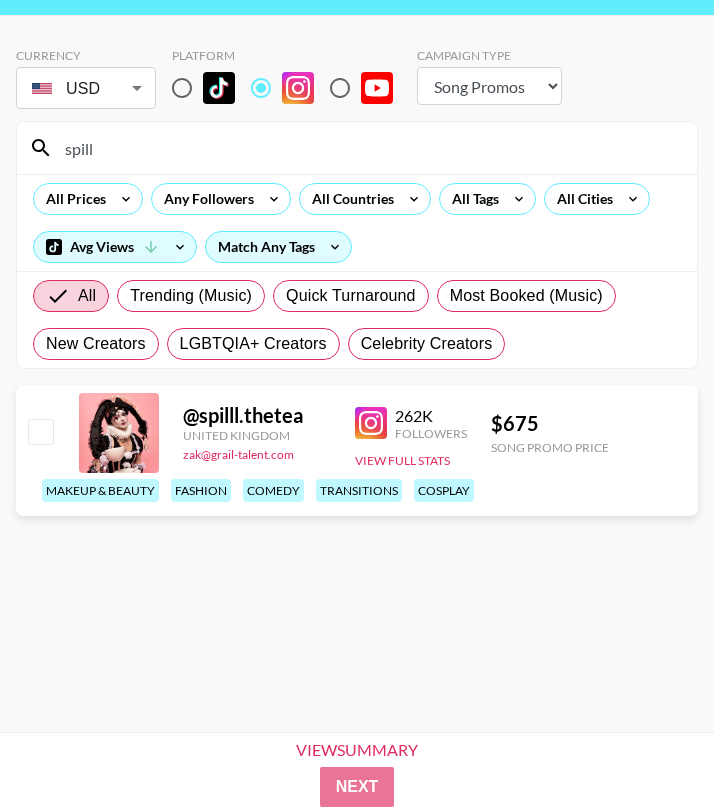 click at bounding box center [182, 88] 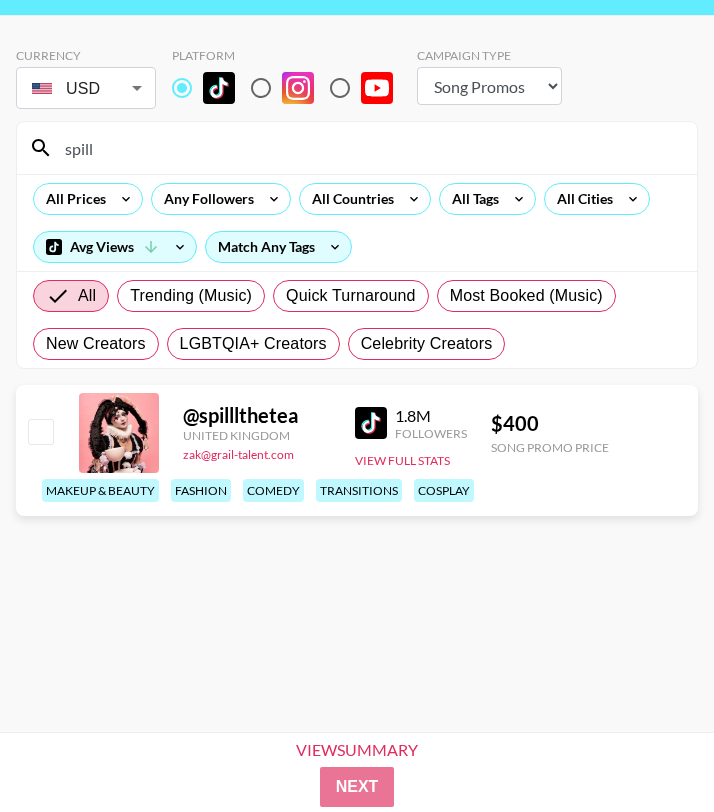 click on "spill" at bounding box center [369, 148] 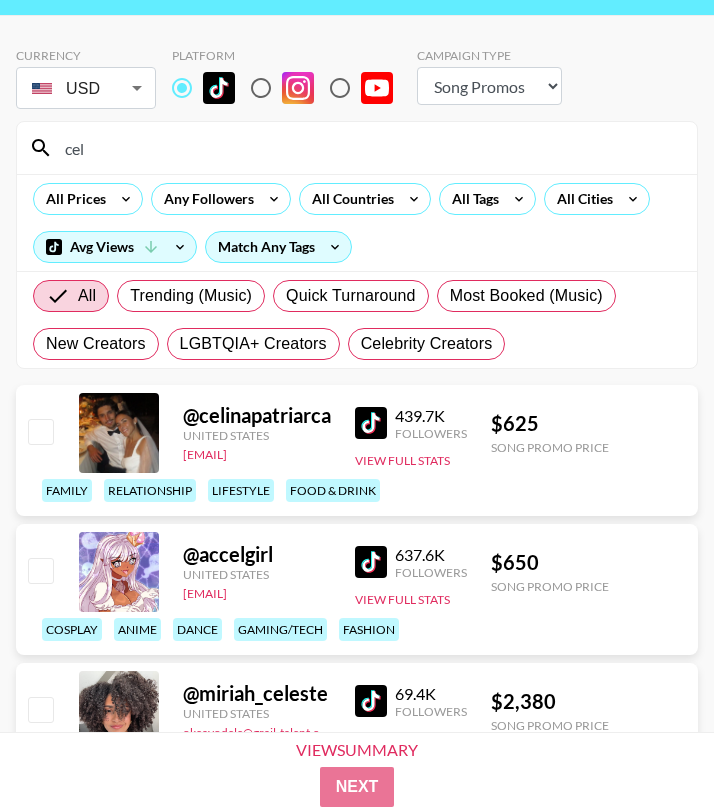 scroll, scrollTop: 345, scrollLeft: 0, axis: vertical 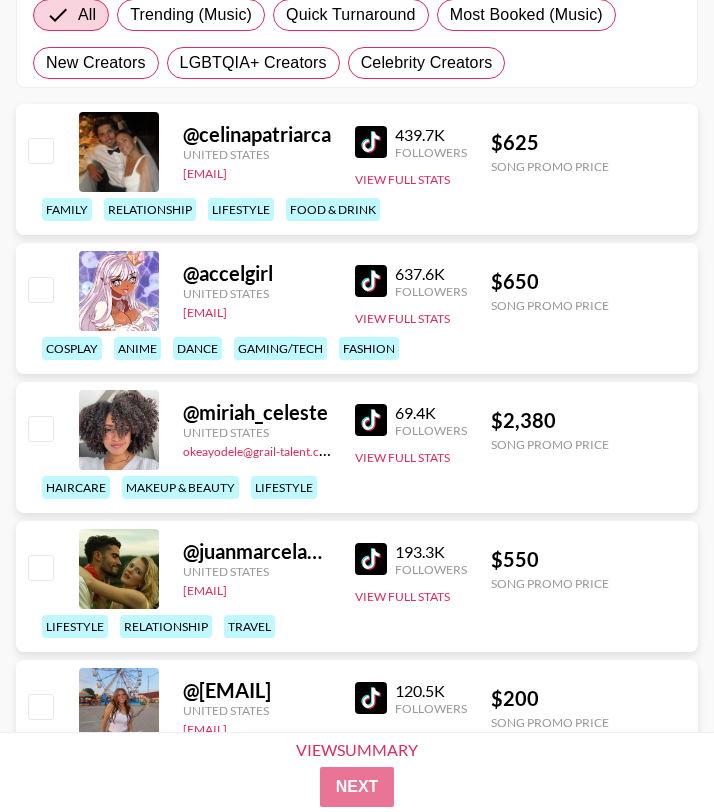 type on "cel" 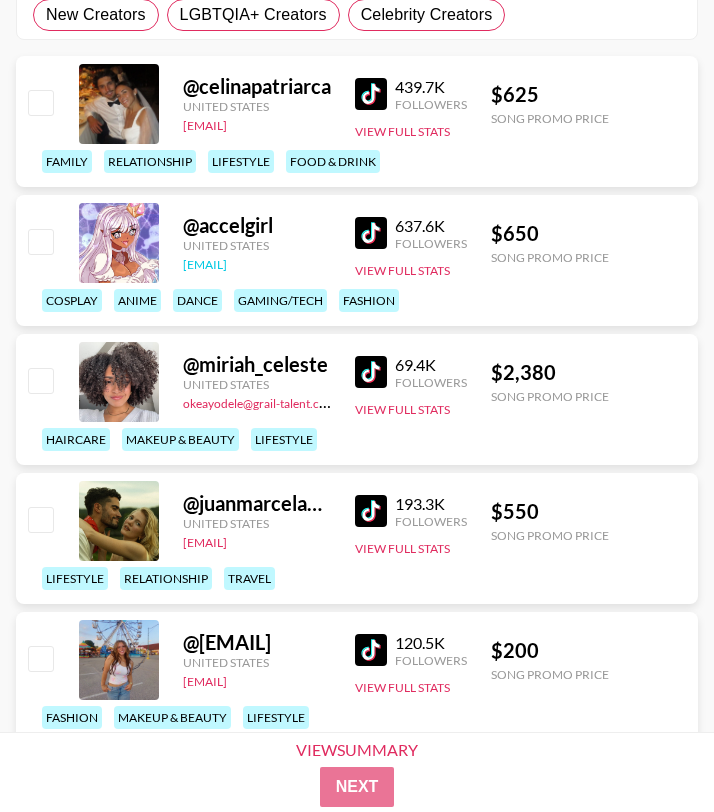 scroll, scrollTop: 0, scrollLeft: 0, axis: both 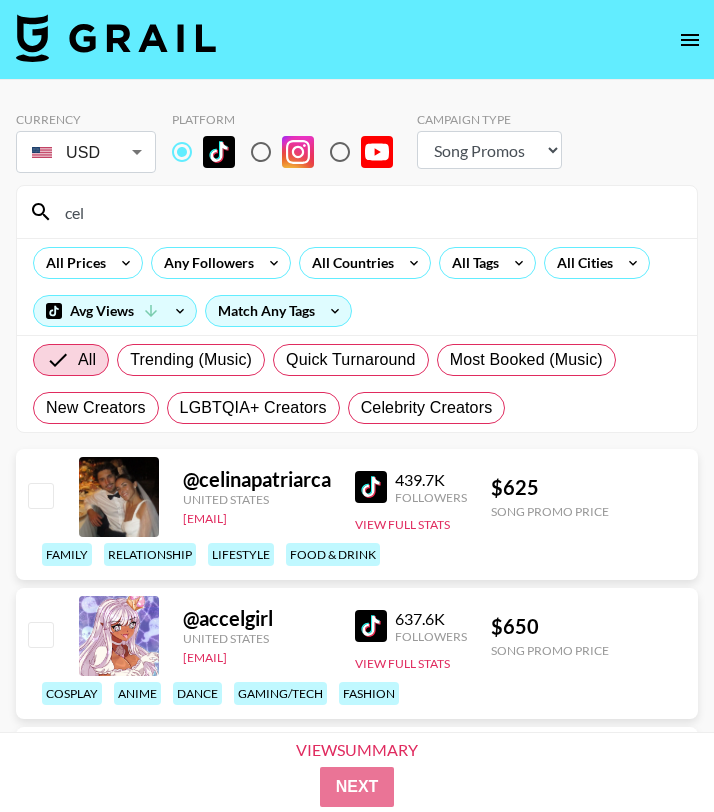 click at bounding box center [261, 152] 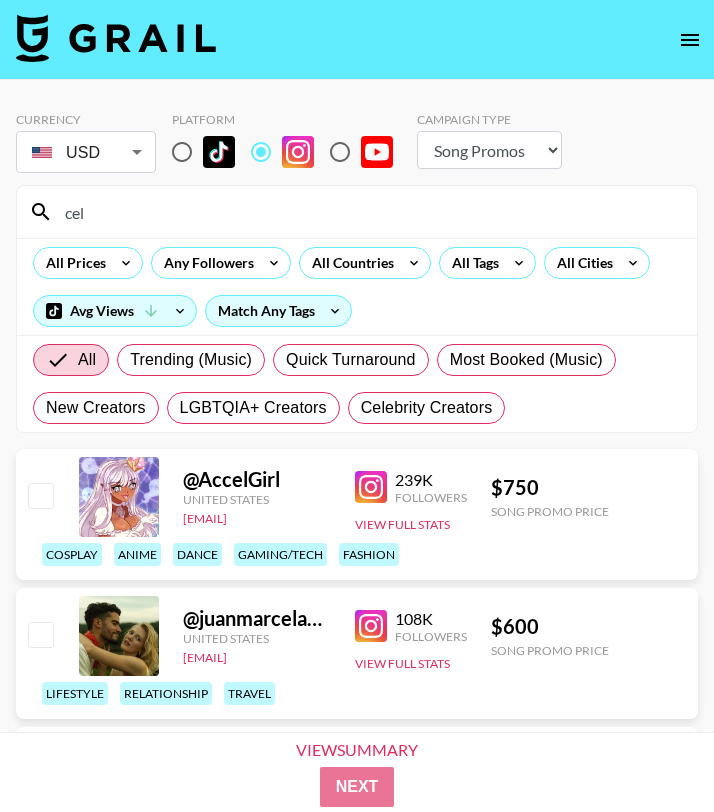 click on "cel" at bounding box center (369, 212) 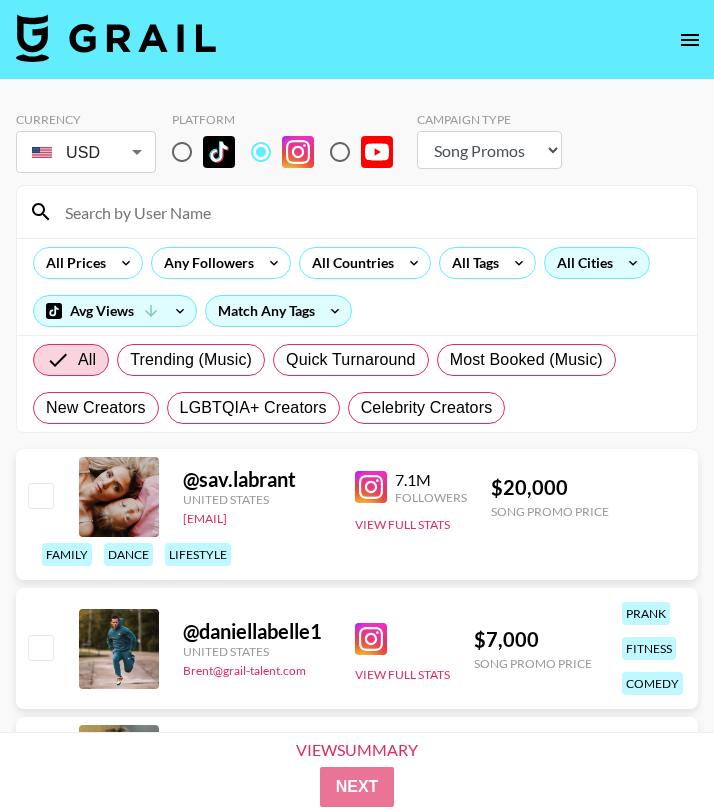 type 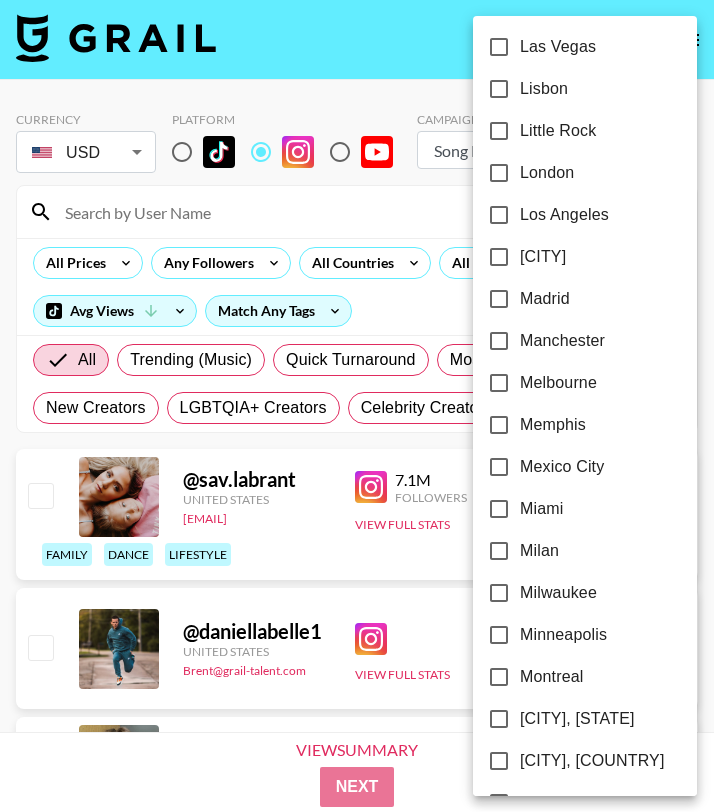 scroll, scrollTop: 1307, scrollLeft: 0, axis: vertical 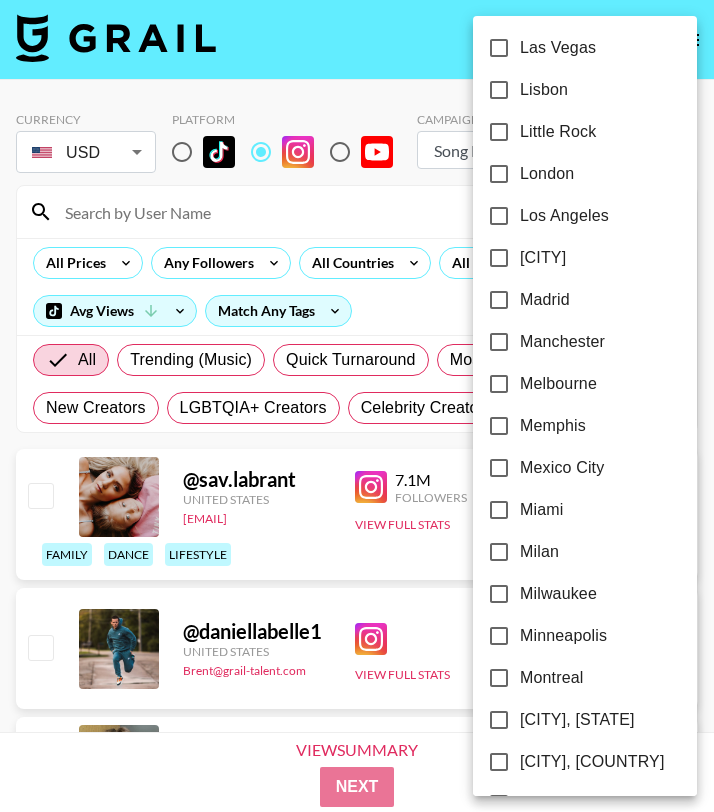 click on "London" at bounding box center (499, 174) 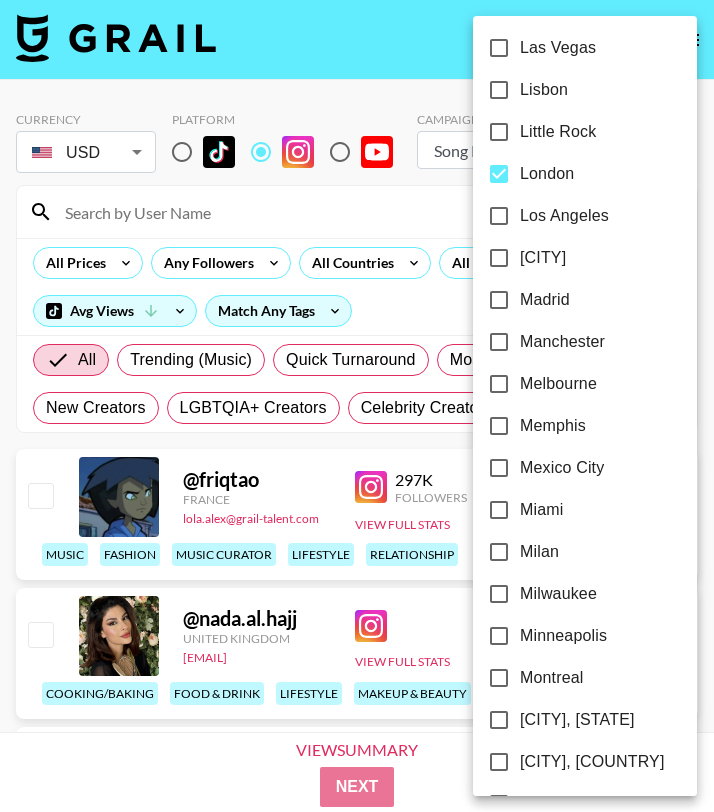 click at bounding box center (357, 406) 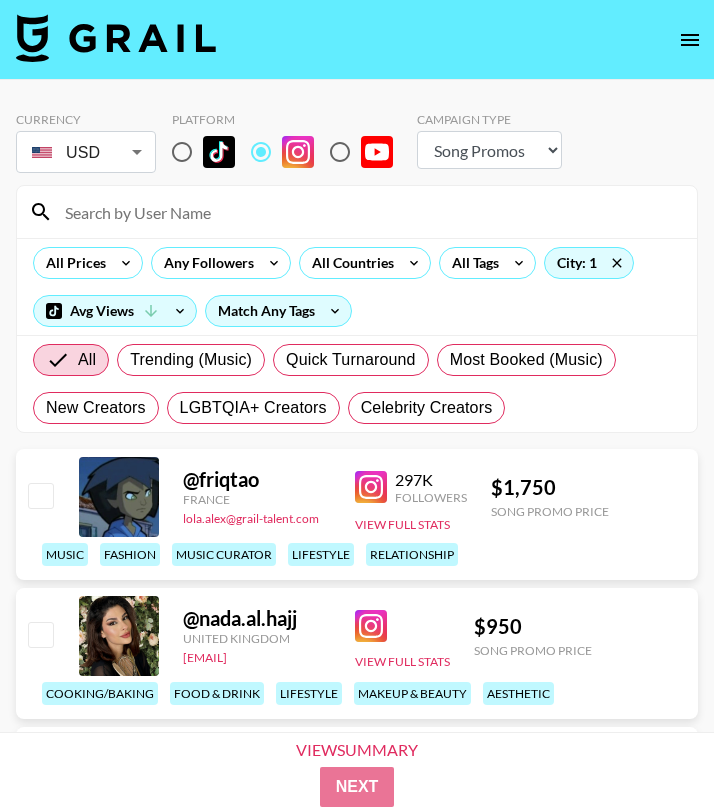 click on "@ [USERNAME] [COUNTRY] [EMAIL] [FOLLOWERS] [PRICE] [CATEGORY] [CATEGORY] [CATEGORY] [CATEGORY]" at bounding box center (357, 514) 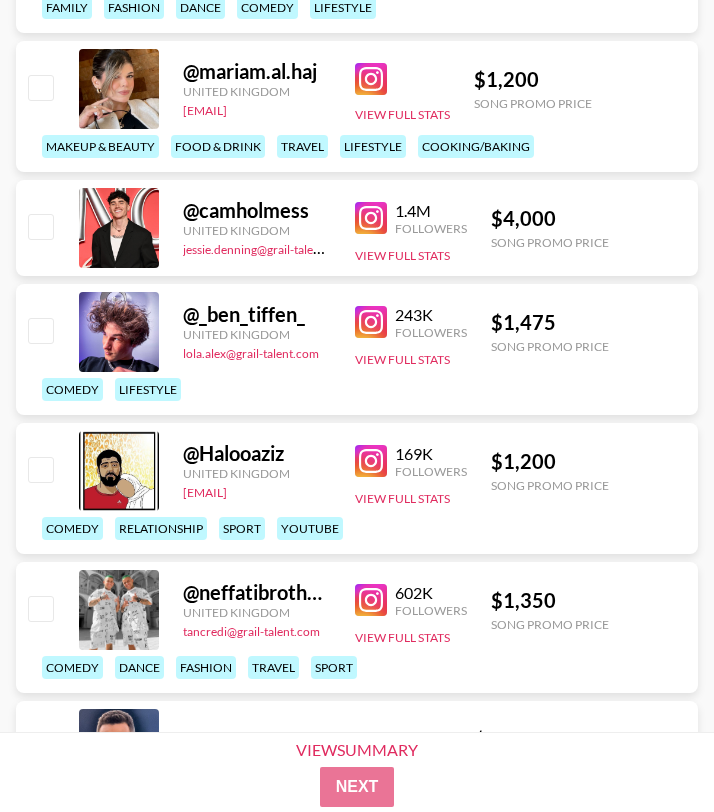 scroll, scrollTop: 0, scrollLeft: 0, axis: both 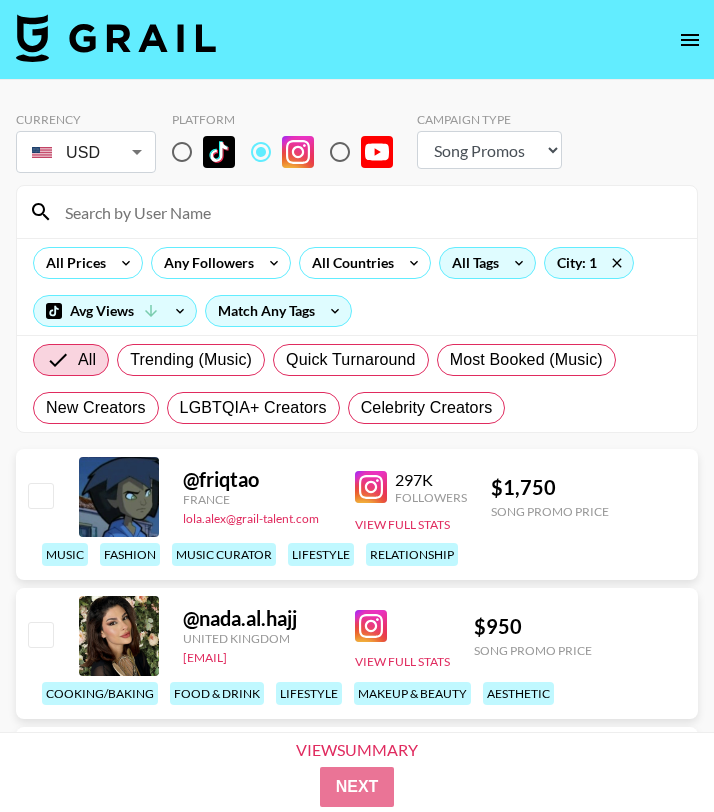 click on "All Tags" at bounding box center [471, 263] 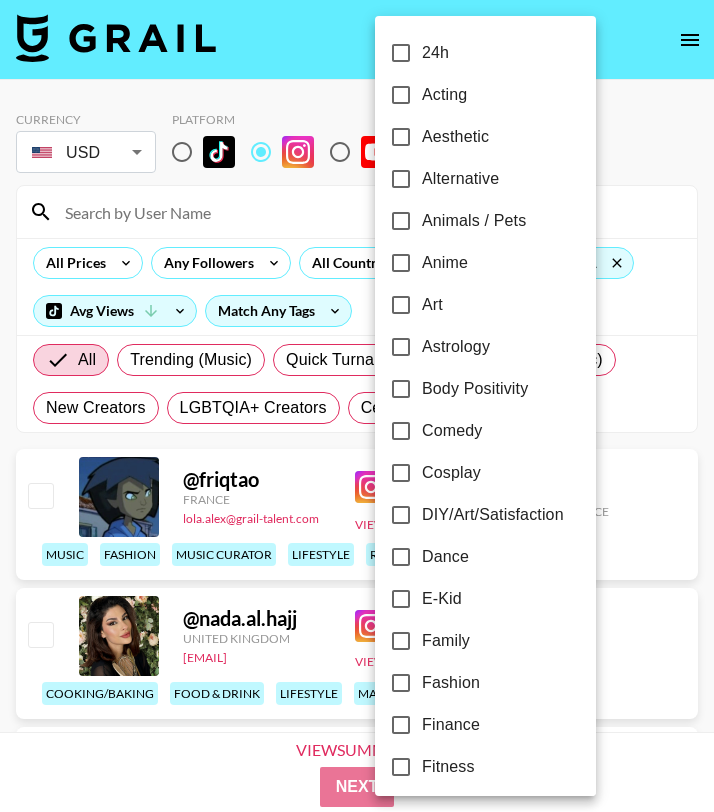 click on "Cosplay" at bounding box center (451, 473) 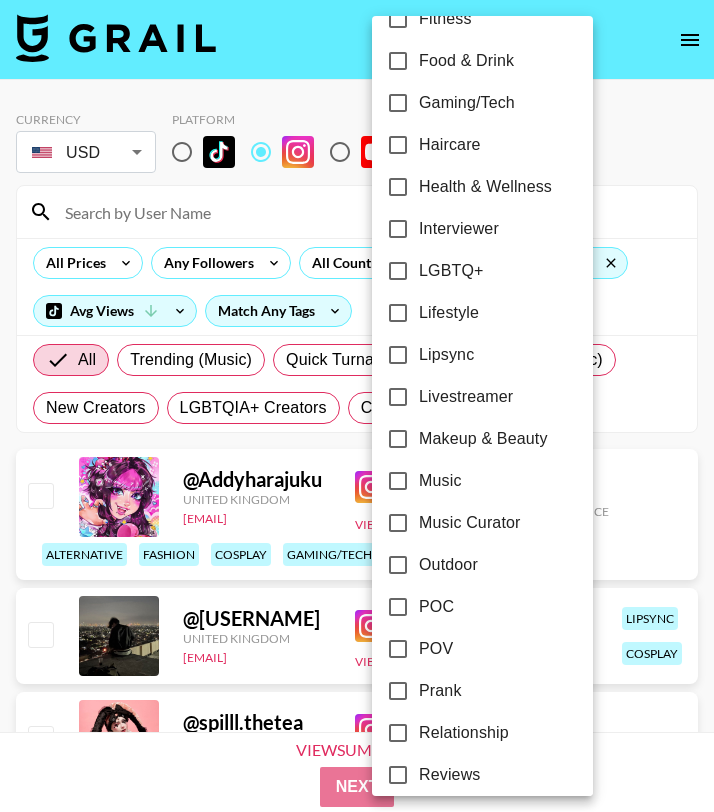 scroll, scrollTop: 719, scrollLeft: 0, axis: vertical 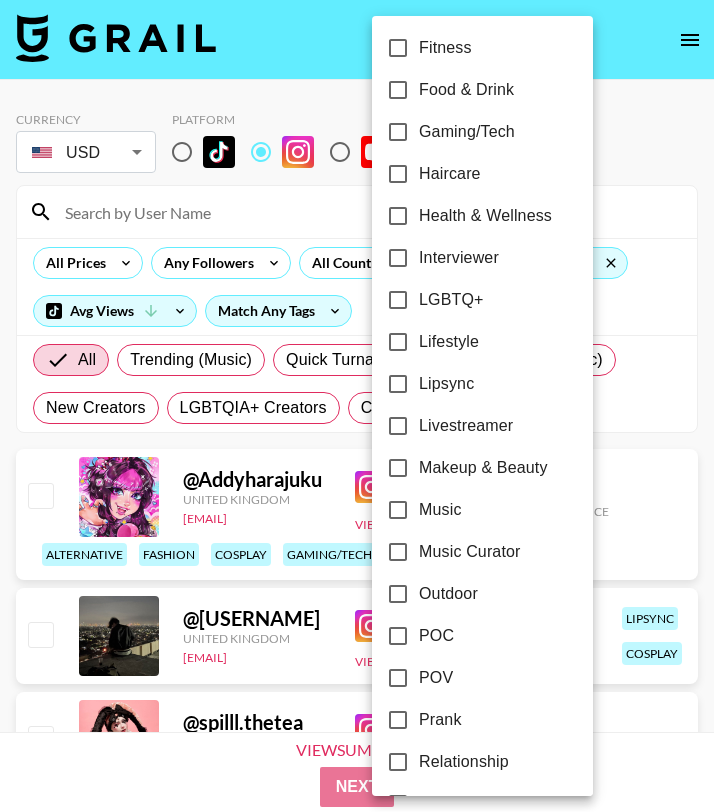 click on "Gaming/Tech" at bounding box center (398, 132) 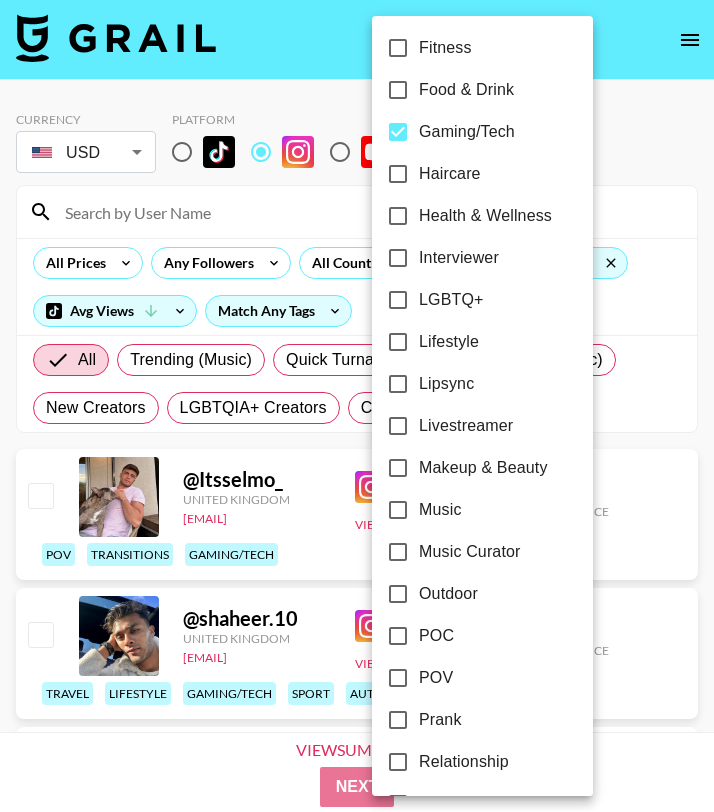 click at bounding box center (357, 406) 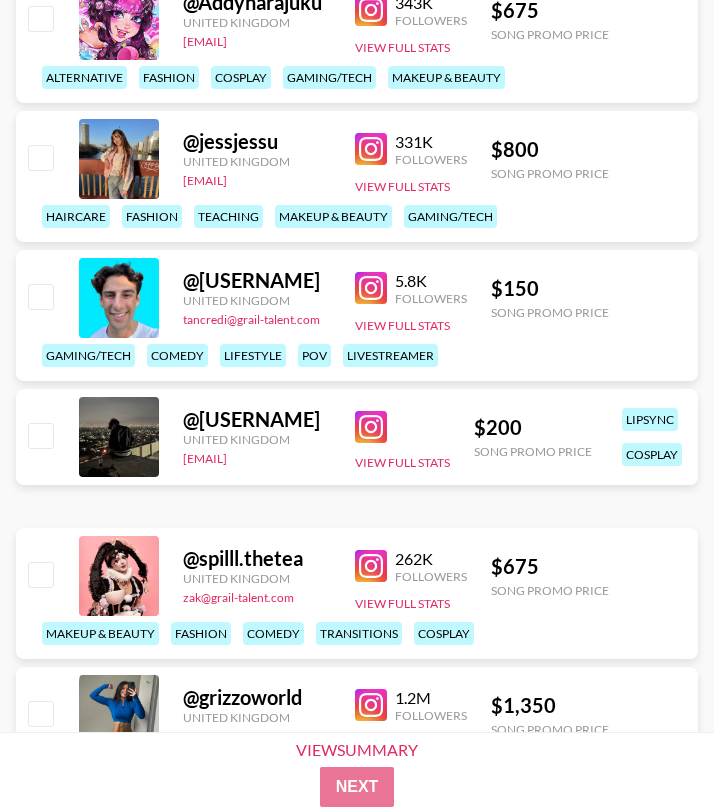 scroll, scrollTop: 887, scrollLeft: 0, axis: vertical 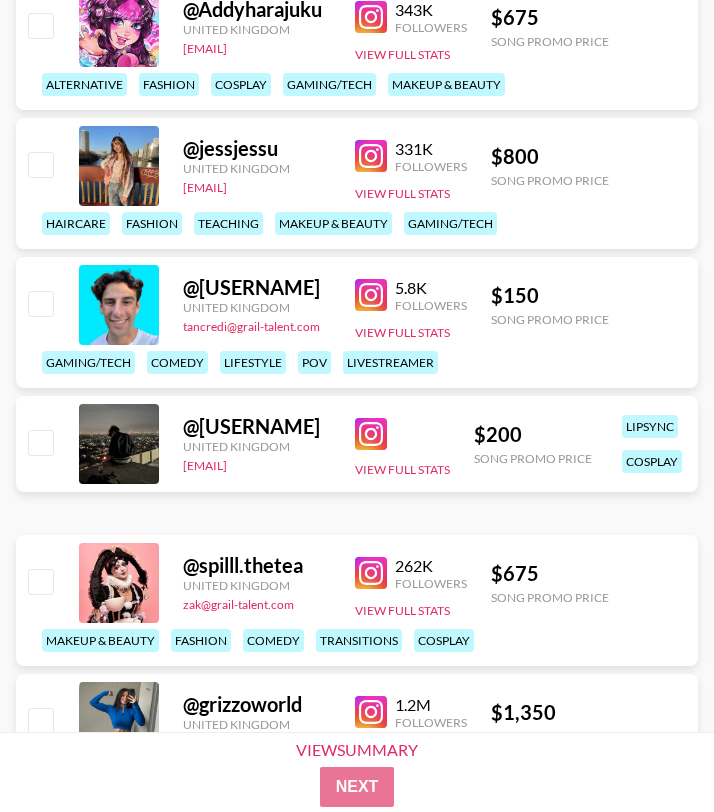 click on "@ [USERNAME] [COUNTRY] [EMAIL] [FOLLOWERS] [PRICE] [CATEGORY] [CATEGORY] [CATEGORY]" at bounding box center [357, 444] 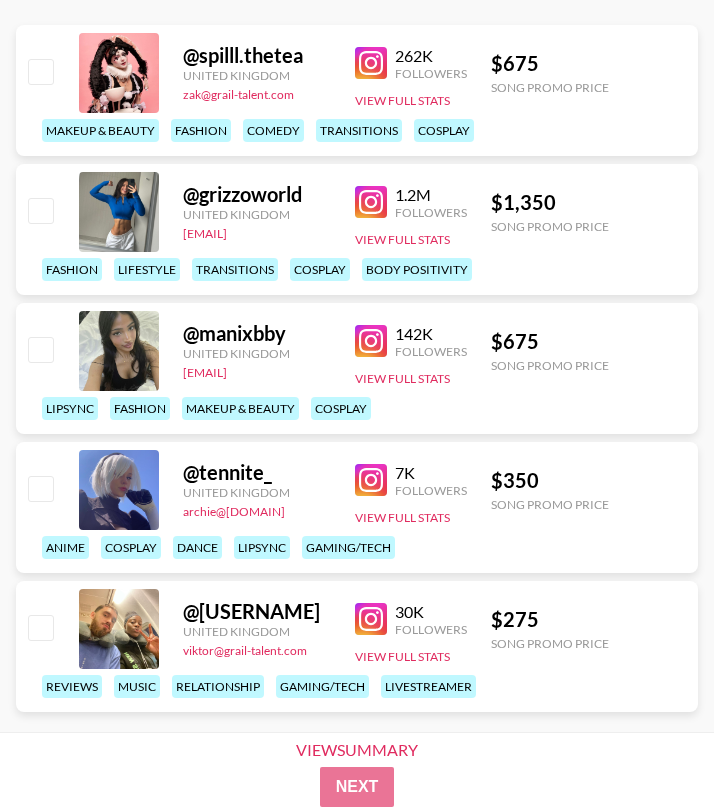 scroll, scrollTop: 1433, scrollLeft: 0, axis: vertical 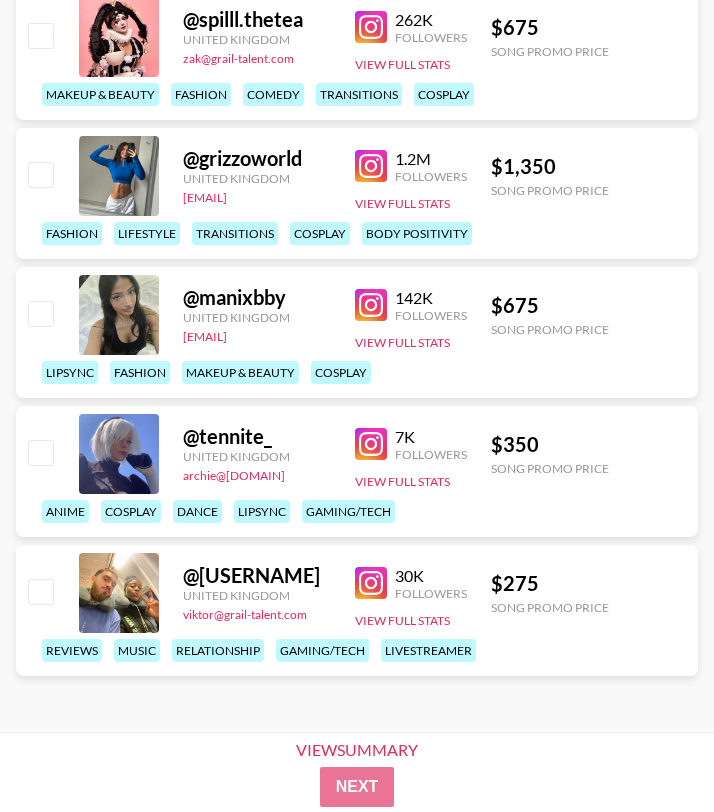 click at bounding box center [371, 305] 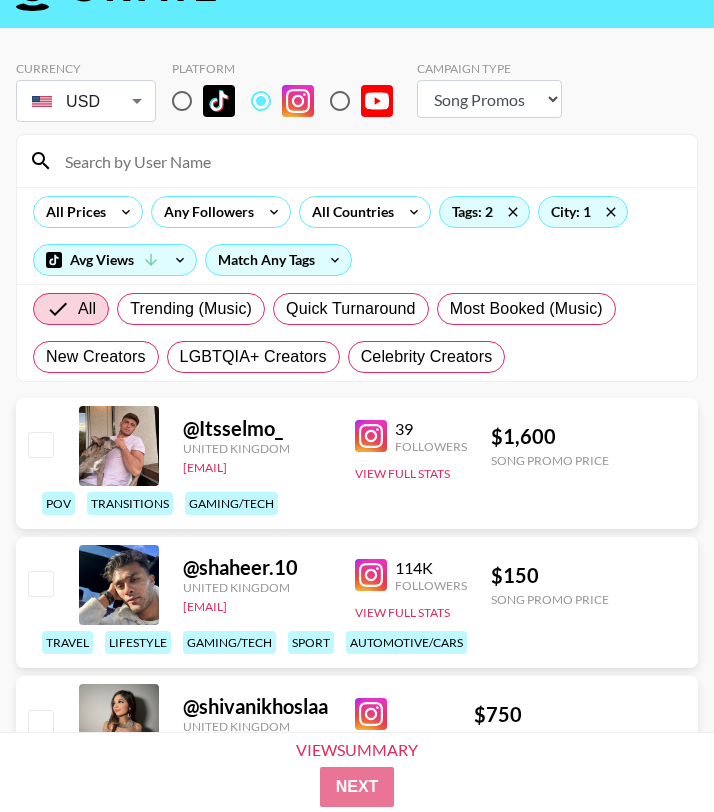 scroll, scrollTop: 0, scrollLeft: 0, axis: both 